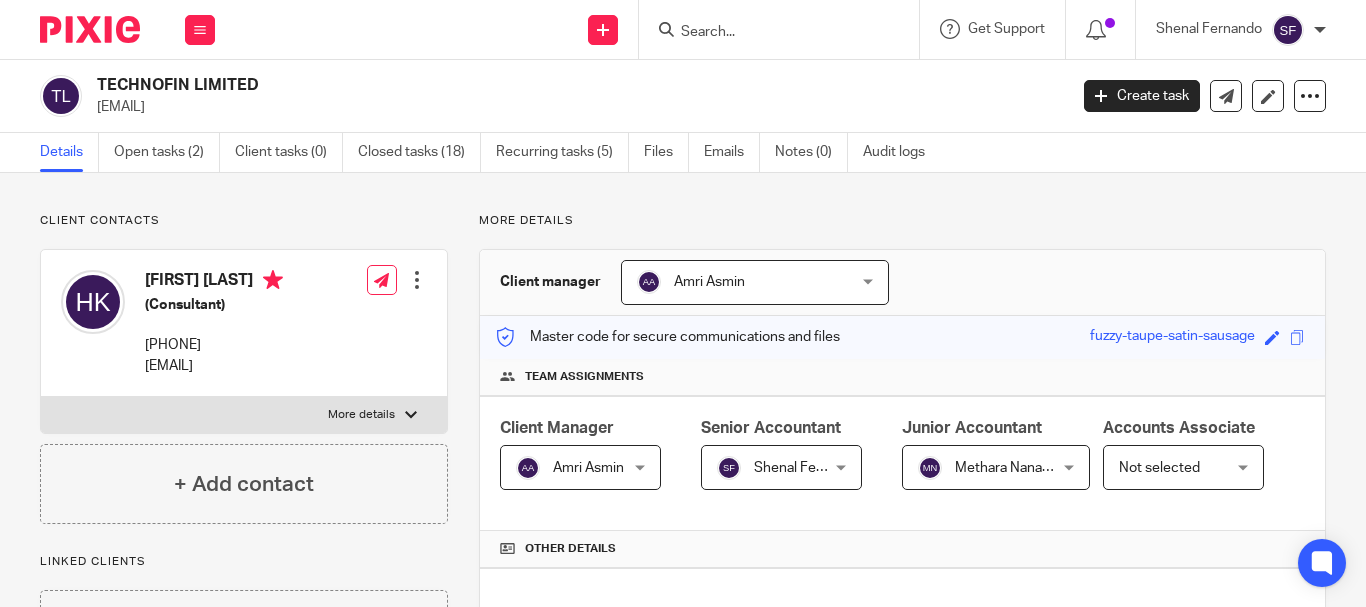 scroll, scrollTop: 0, scrollLeft: 0, axis: both 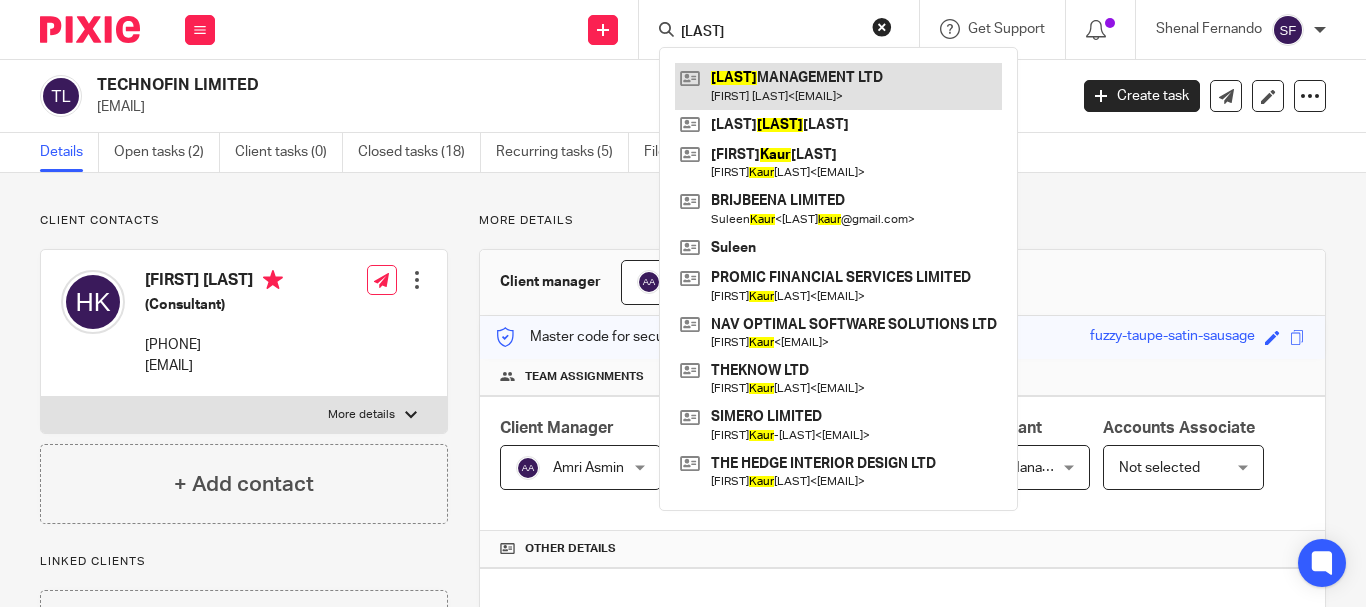 type on "KAUR" 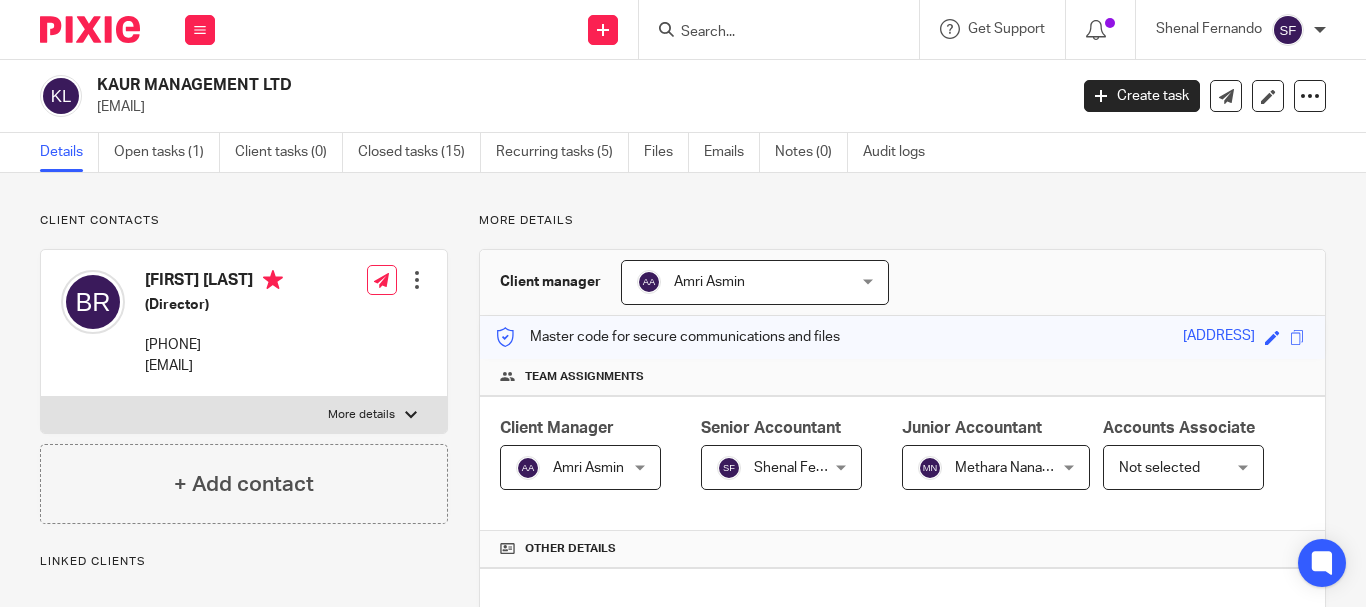 scroll, scrollTop: 0, scrollLeft: 0, axis: both 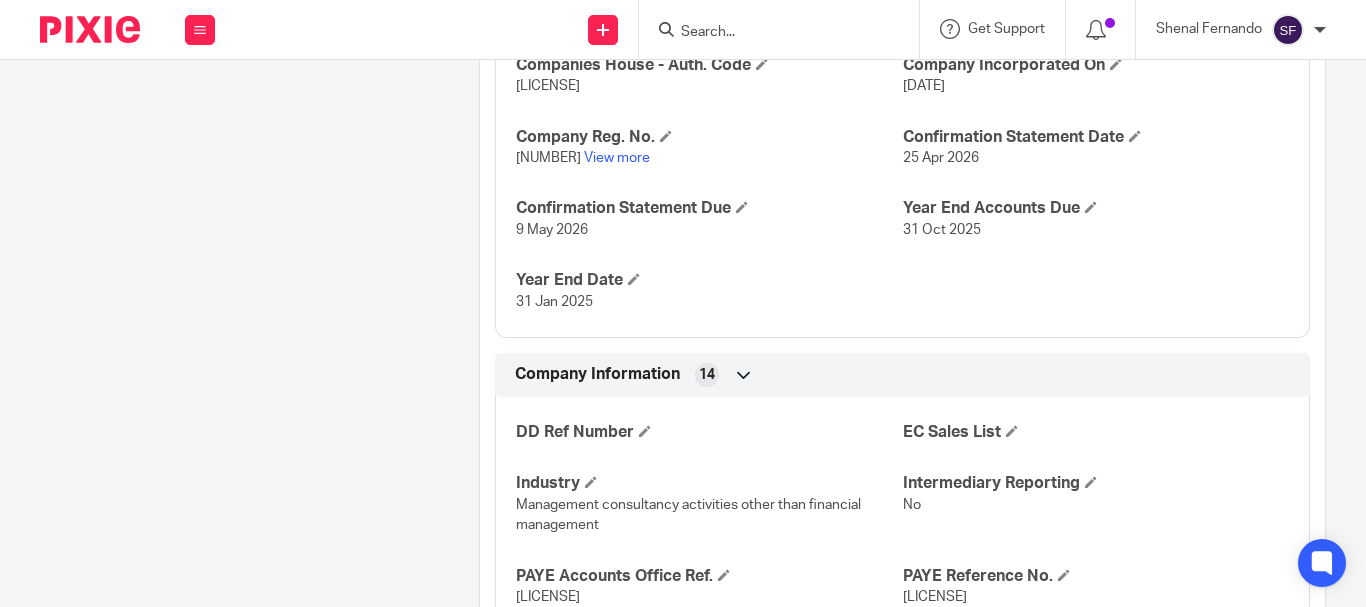 click on "[LICENSE]" at bounding box center [548, 86] 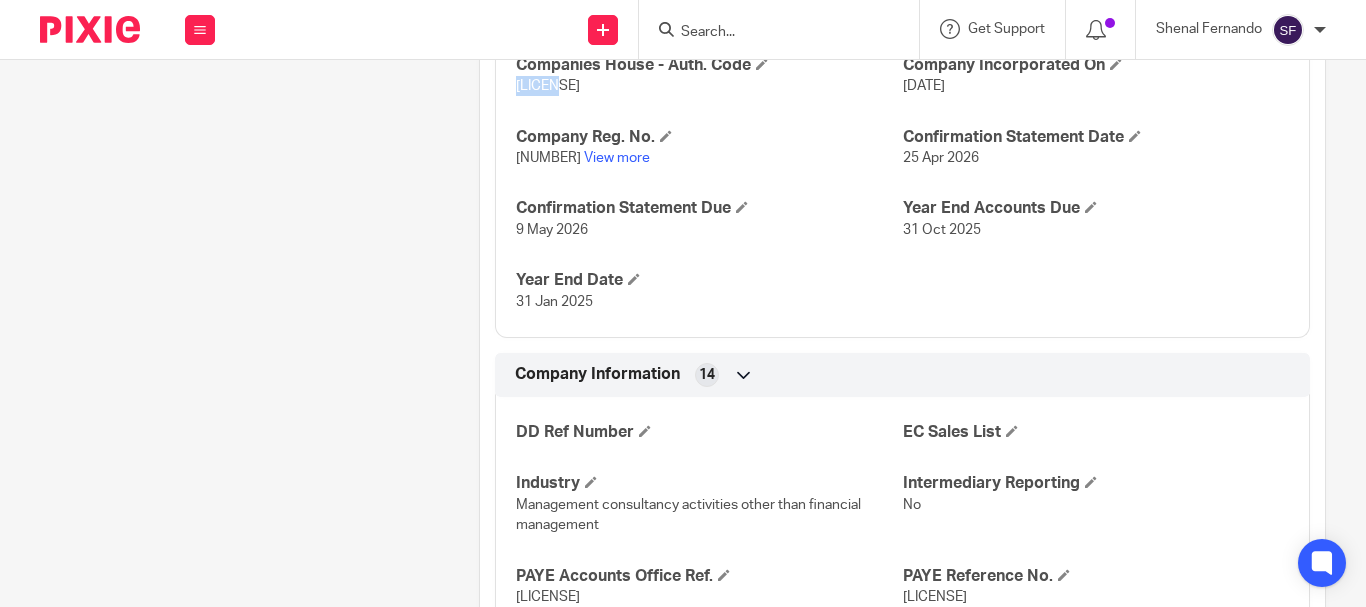 click on "F8RLK9" at bounding box center [548, 86] 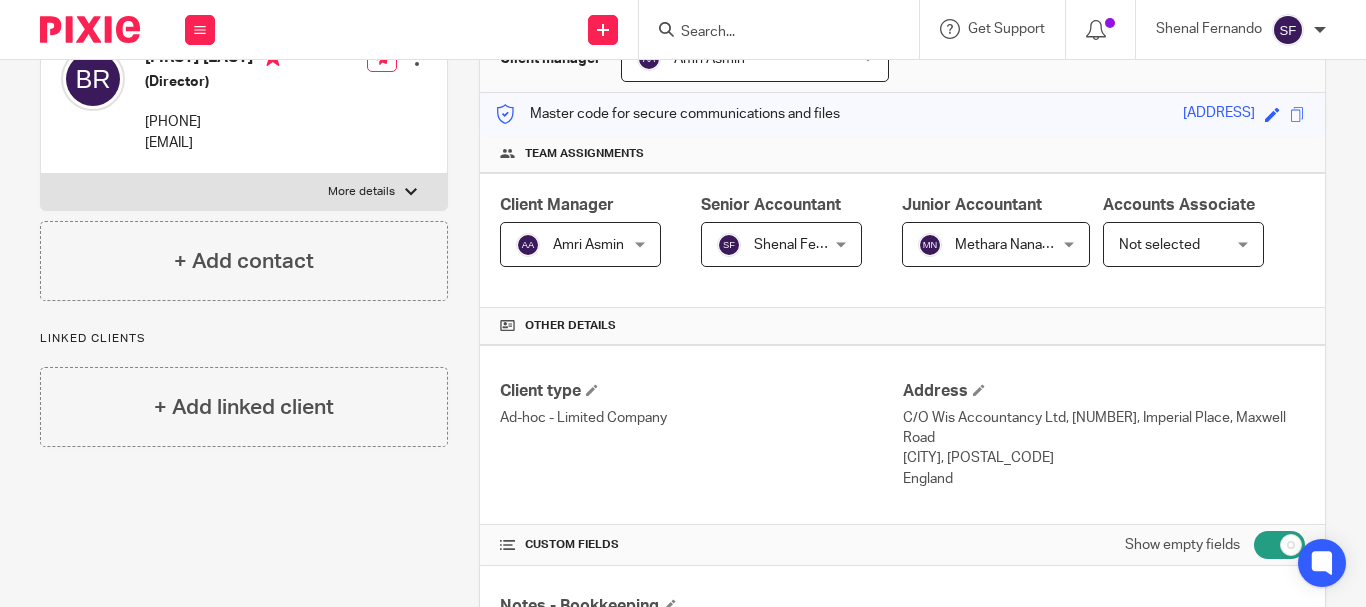 scroll, scrollTop: 0, scrollLeft: 0, axis: both 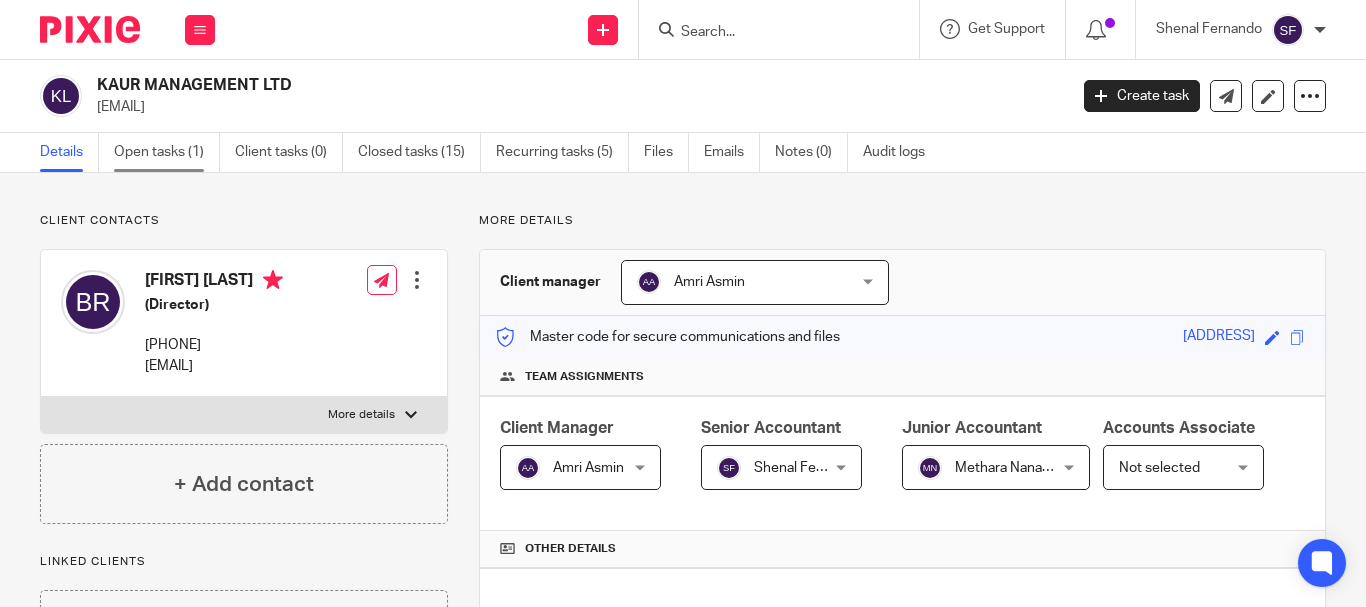 click on "Open tasks (1)" at bounding box center [167, 152] 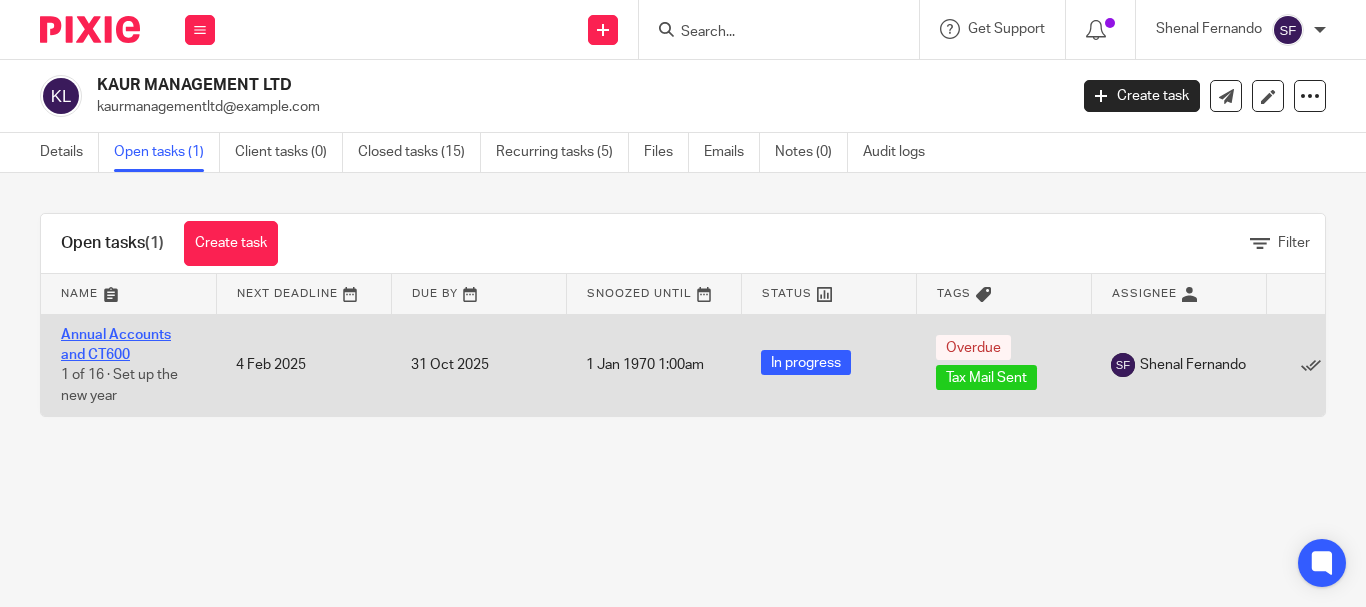 scroll, scrollTop: 0, scrollLeft: 0, axis: both 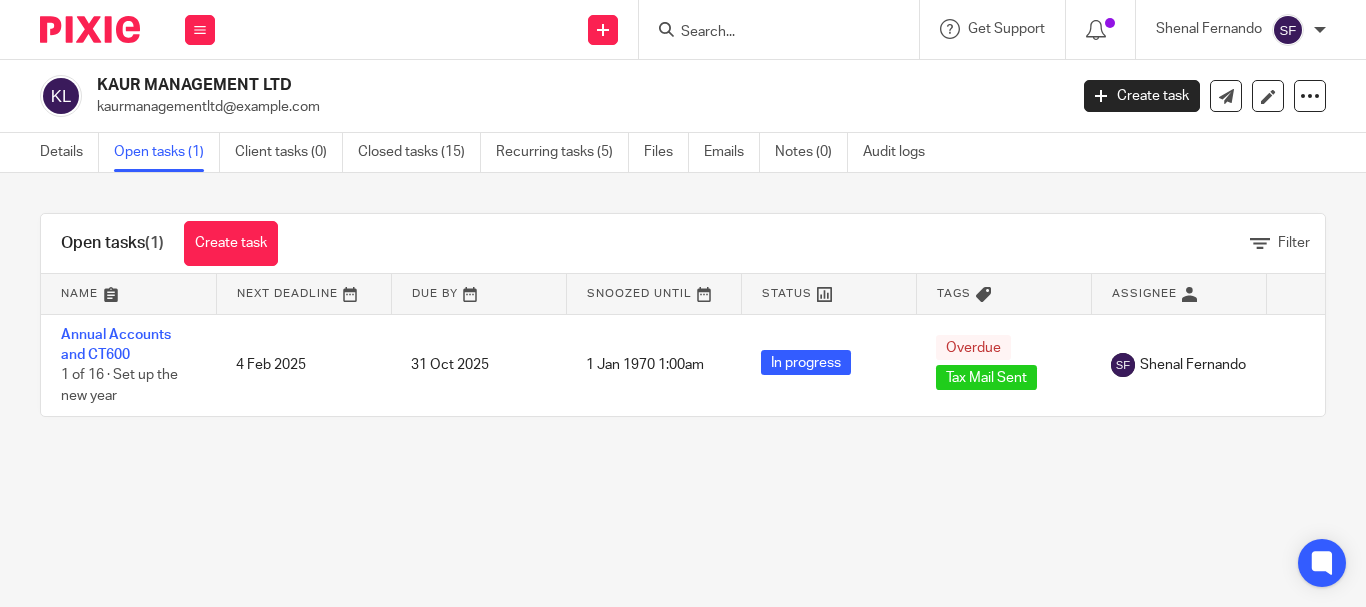 click on "KAUR MANAGEMENT LTD" at bounding box center (480, 85) 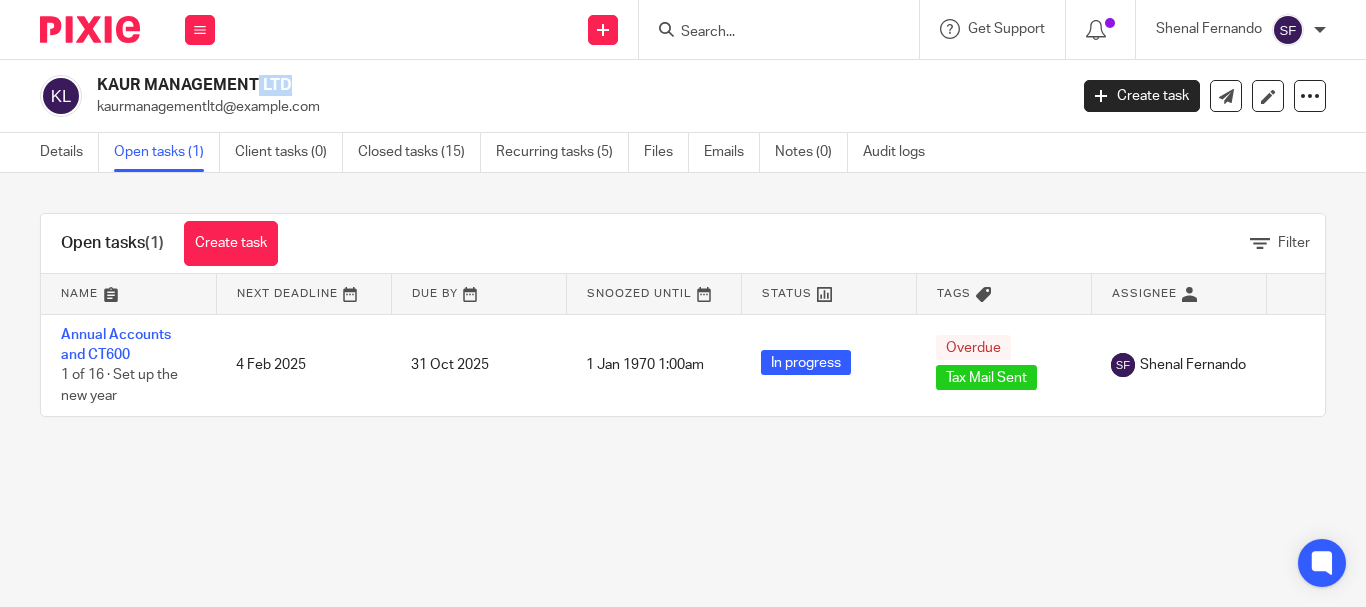 click on "KAUR MANAGEMENT LTD" at bounding box center [480, 85] 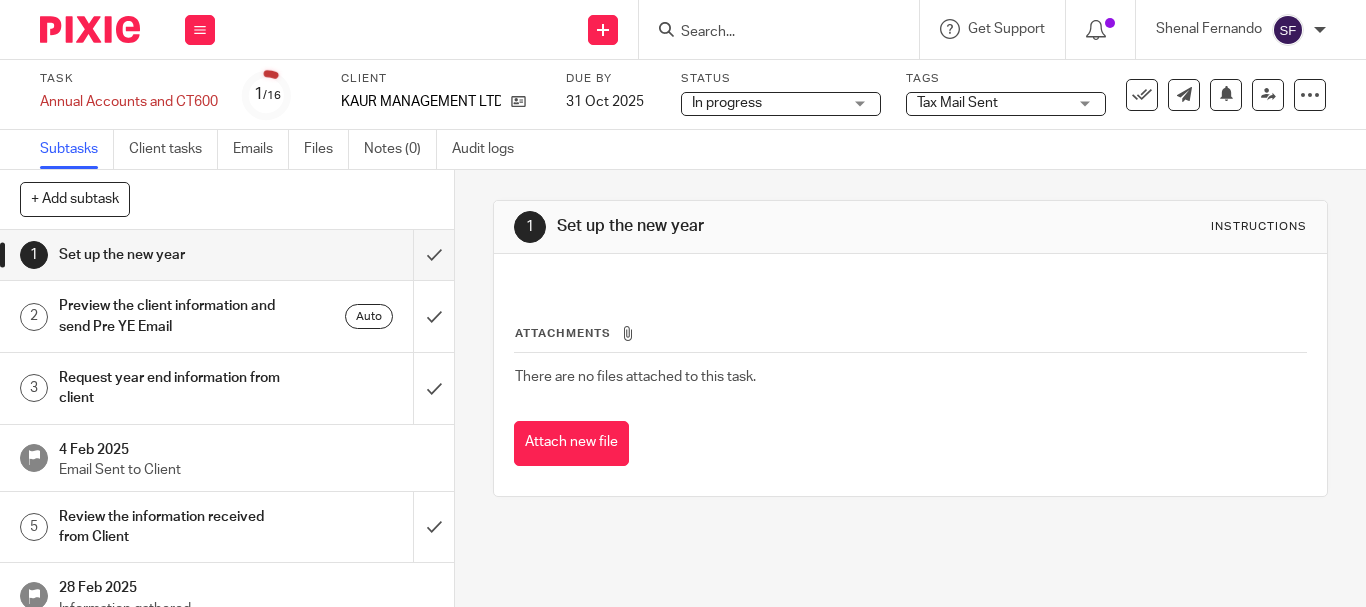 scroll, scrollTop: 0, scrollLeft: 0, axis: both 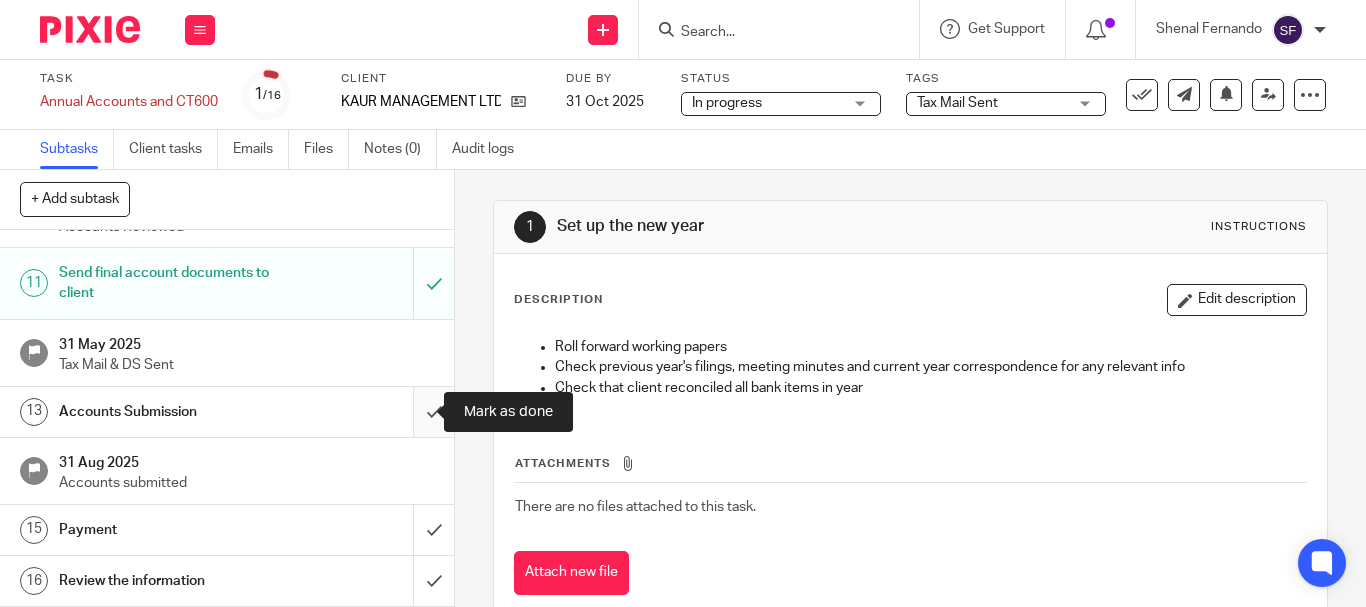 click at bounding box center (227, 412) 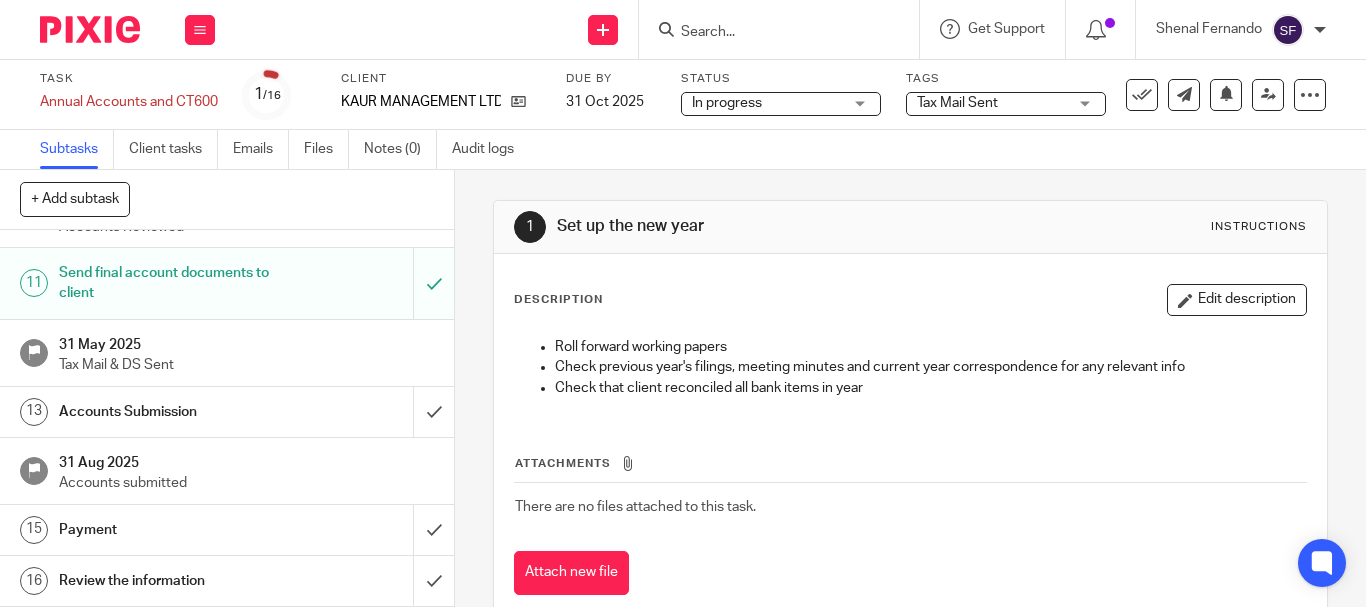 click on "Tax Mail Sent" at bounding box center [992, 103] 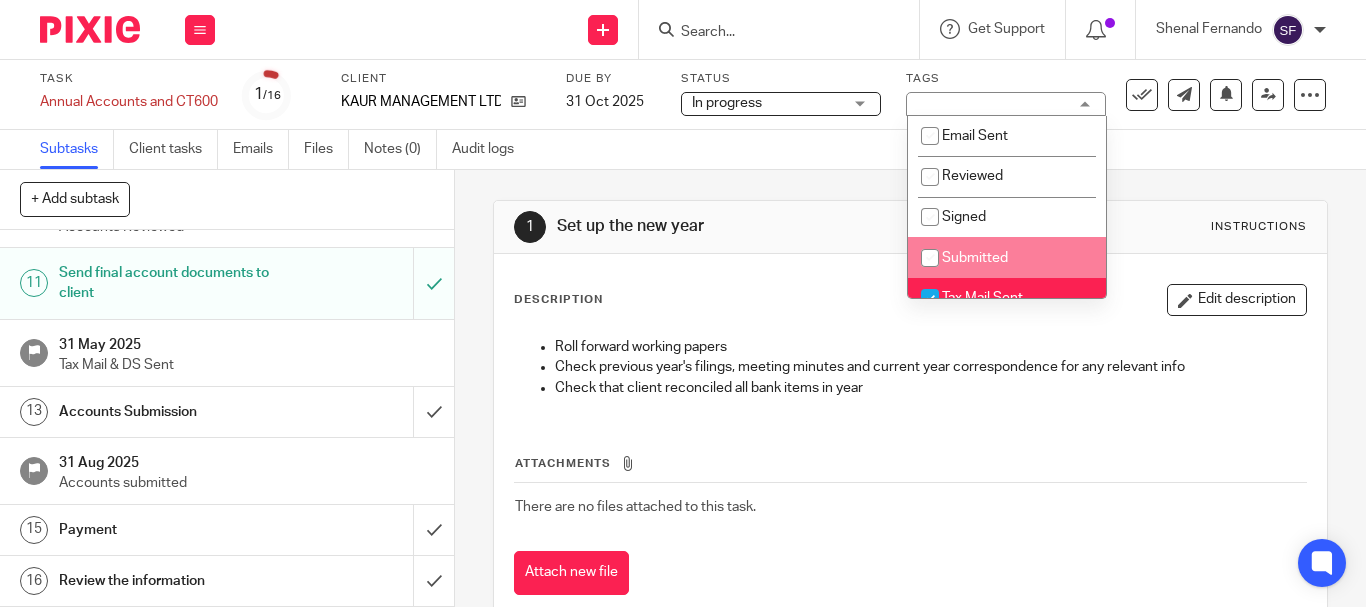 scroll, scrollTop: 77, scrollLeft: 0, axis: vertical 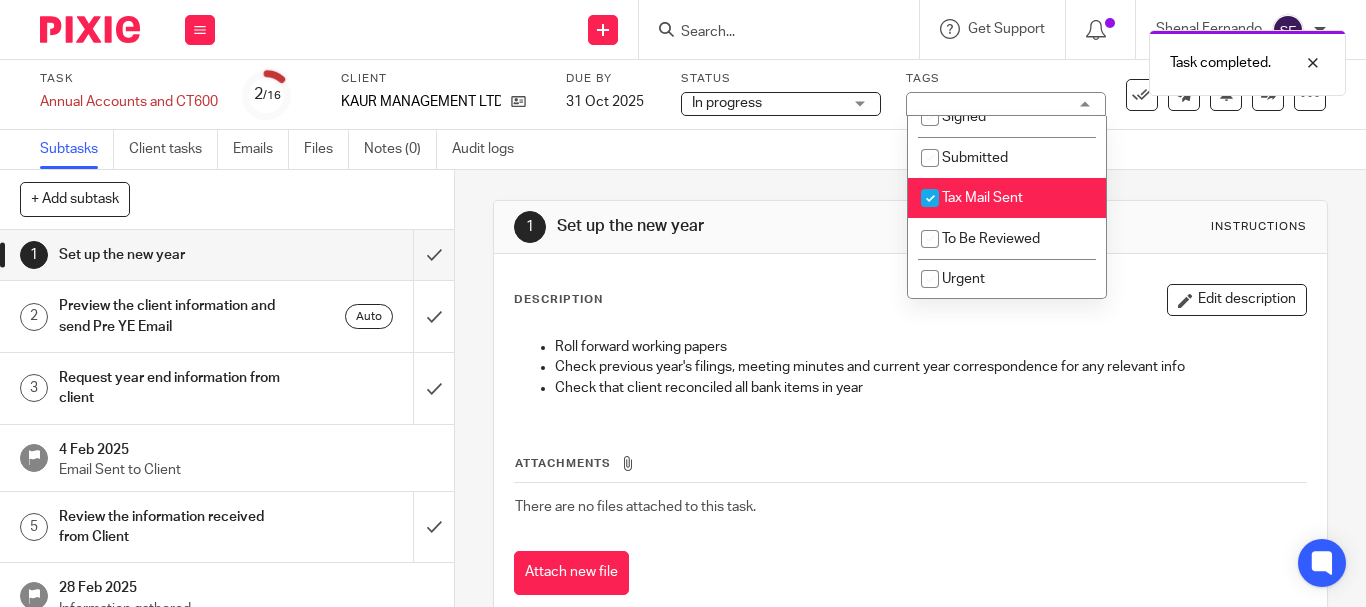 click at bounding box center (930, 198) 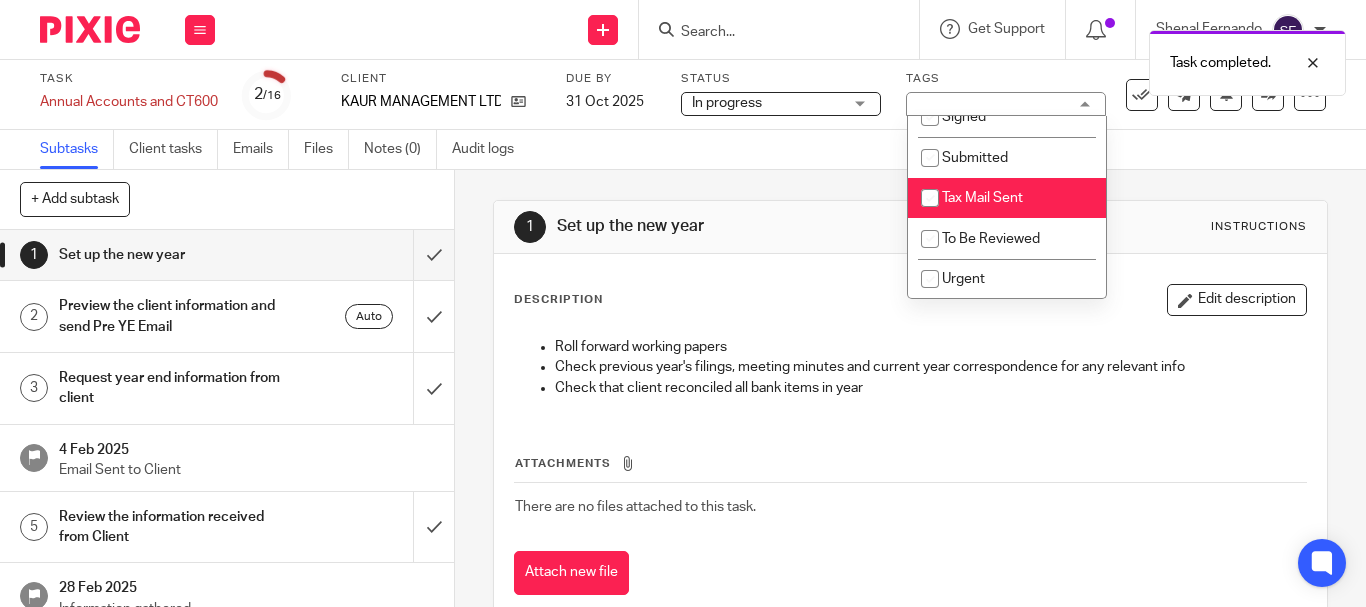 checkbox on "false" 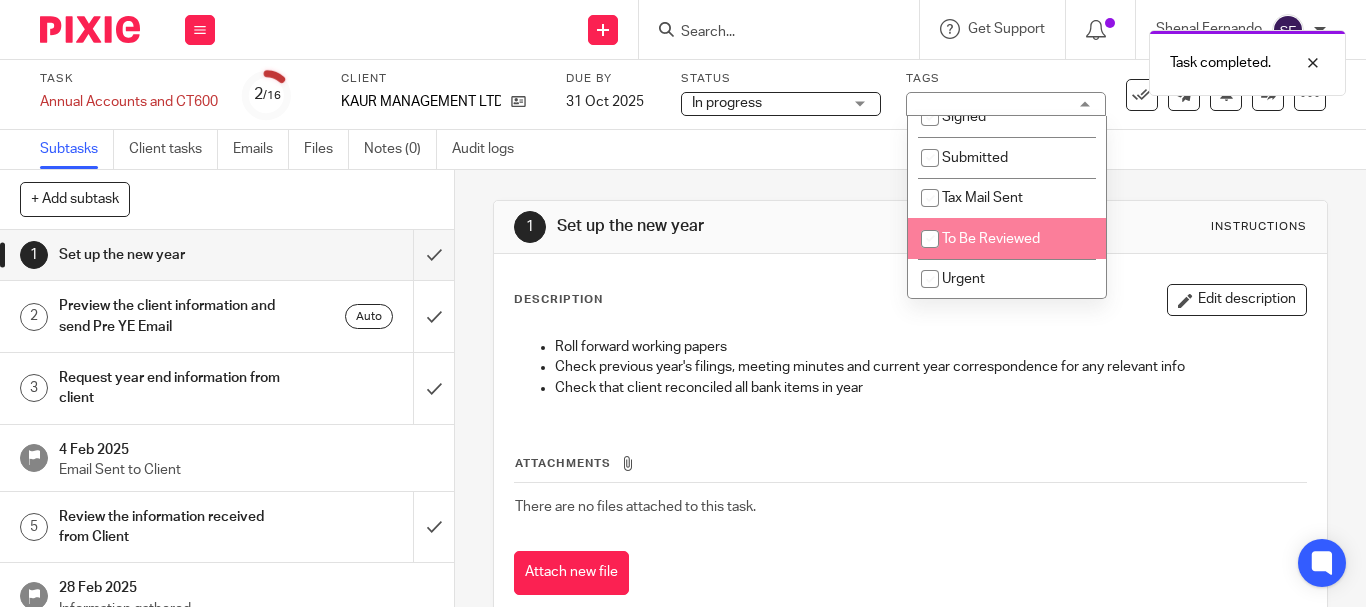 scroll, scrollTop: 0, scrollLeft: 0, axis: both 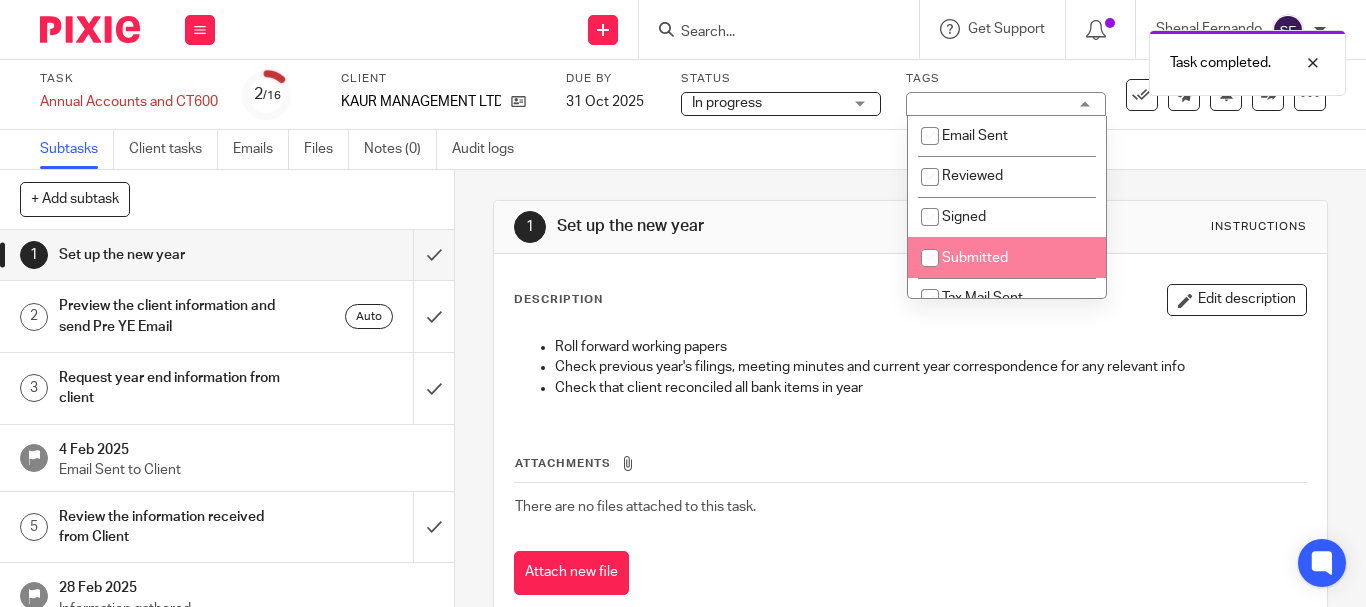 click at bounding box center (930, 258) 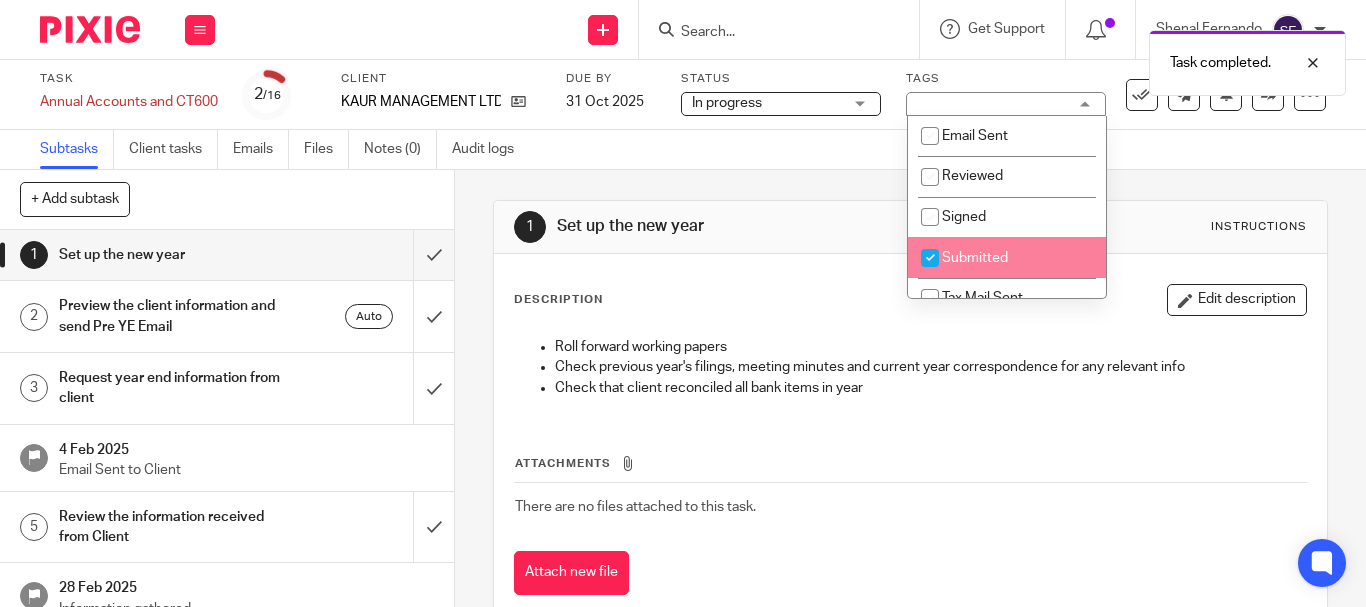 checkbox on "true" 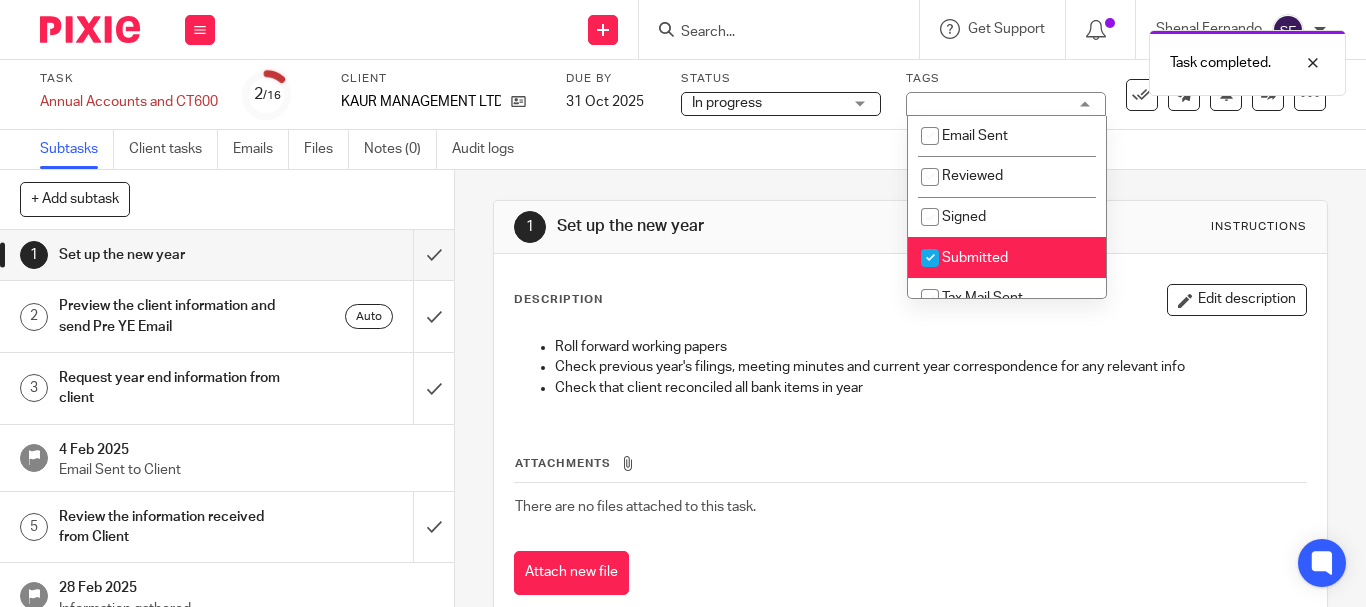 click on "1
Set up the new year
Instructions
Description
Edit description
Roll forward working papers Check previous year's filings, meeting minutes and current year correspondence for any relevant info Check that client reconciled all bank items in year           Attachments     There are no files attached to this task.   Attach new file" at bounding box center [910, 413] 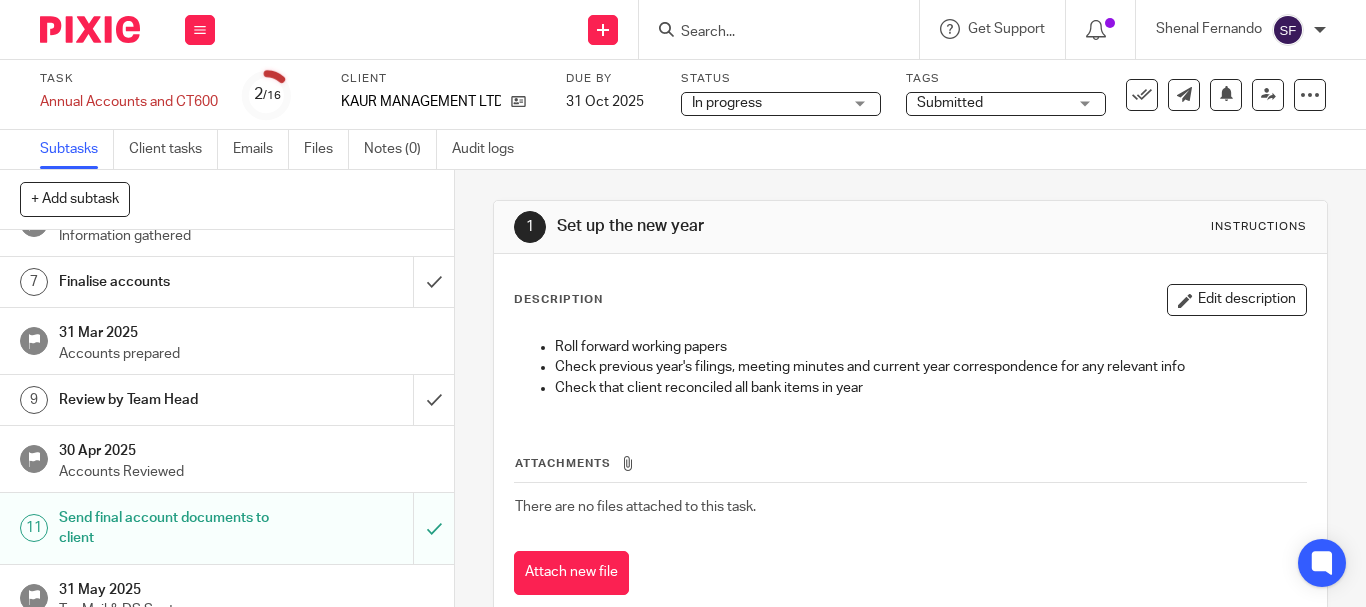 scroll, scrollTop: 318, scrollLeft: 0, axis: vertical 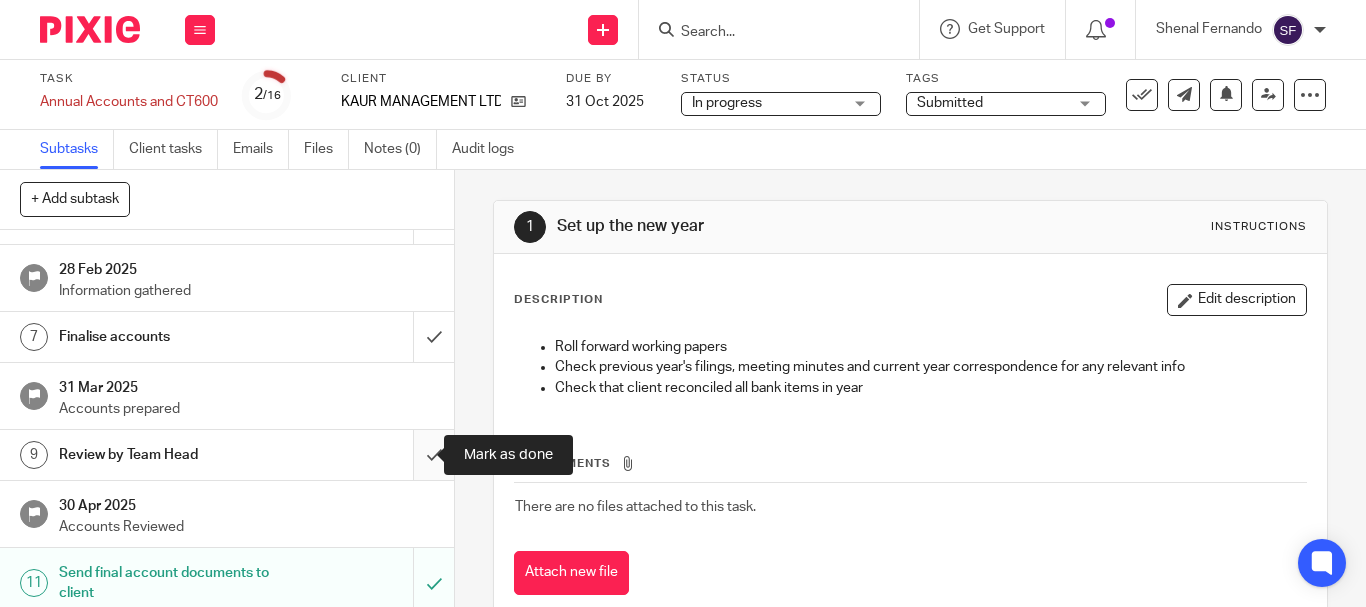 click at bounding box center (227, 455) 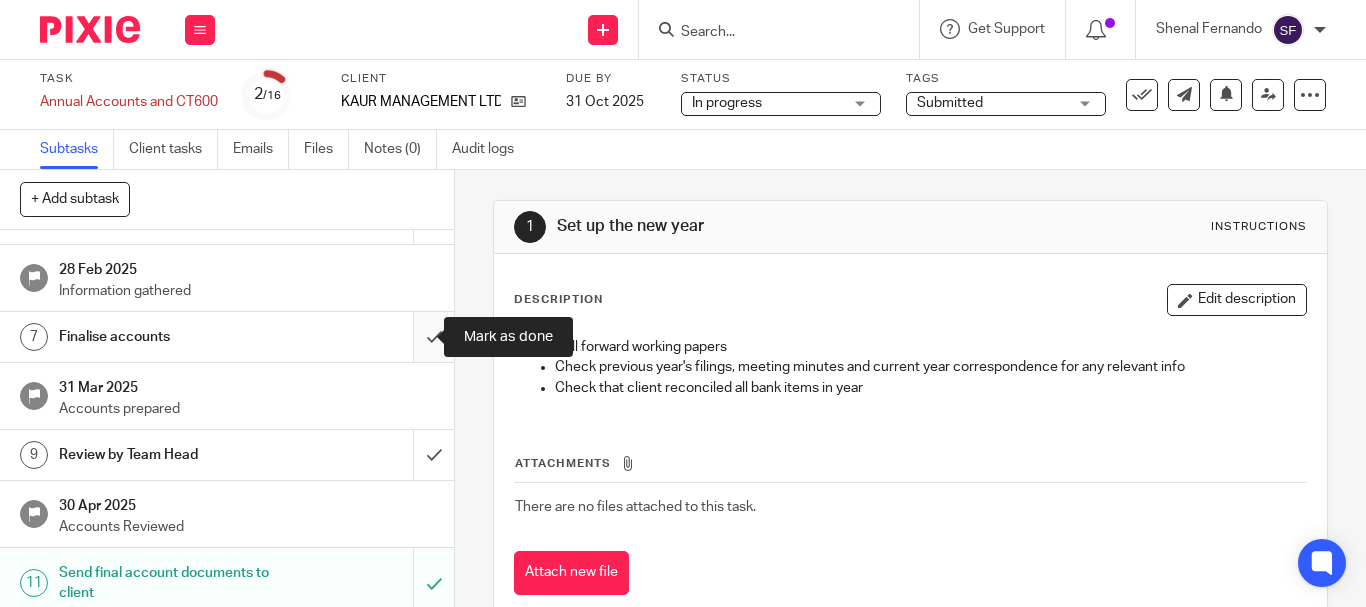 click at bounding box center (227, 337) 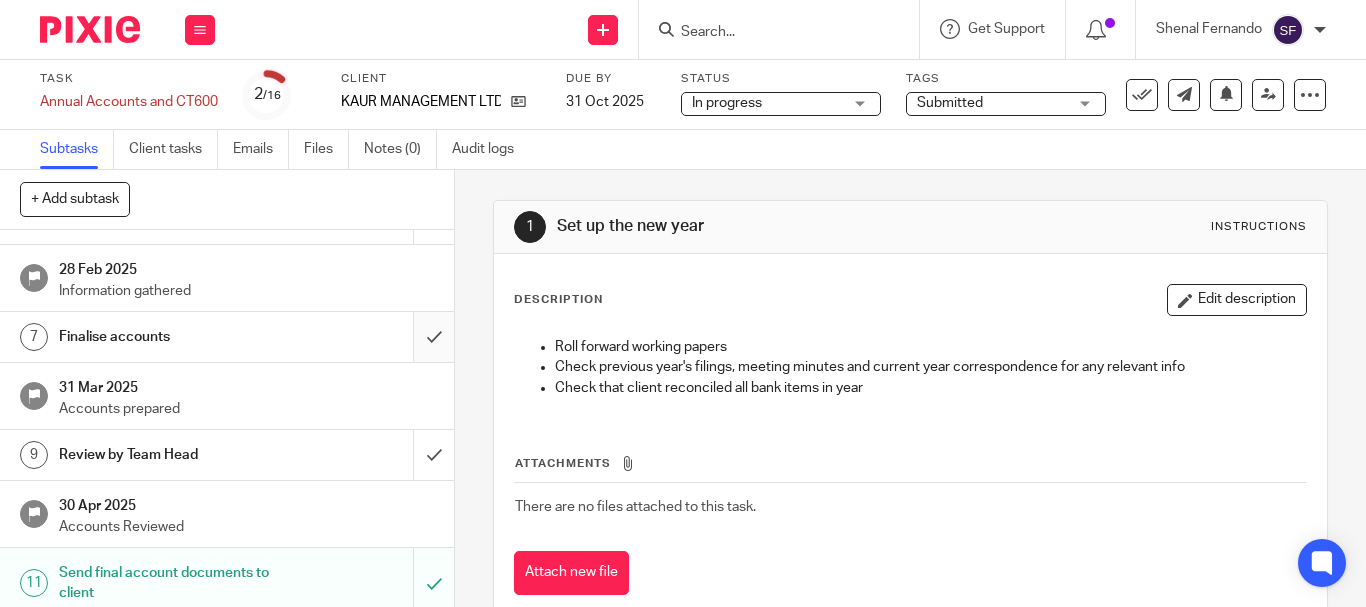 scroll, scrollTop: 218, scrollLeft: 0, axis: vertical 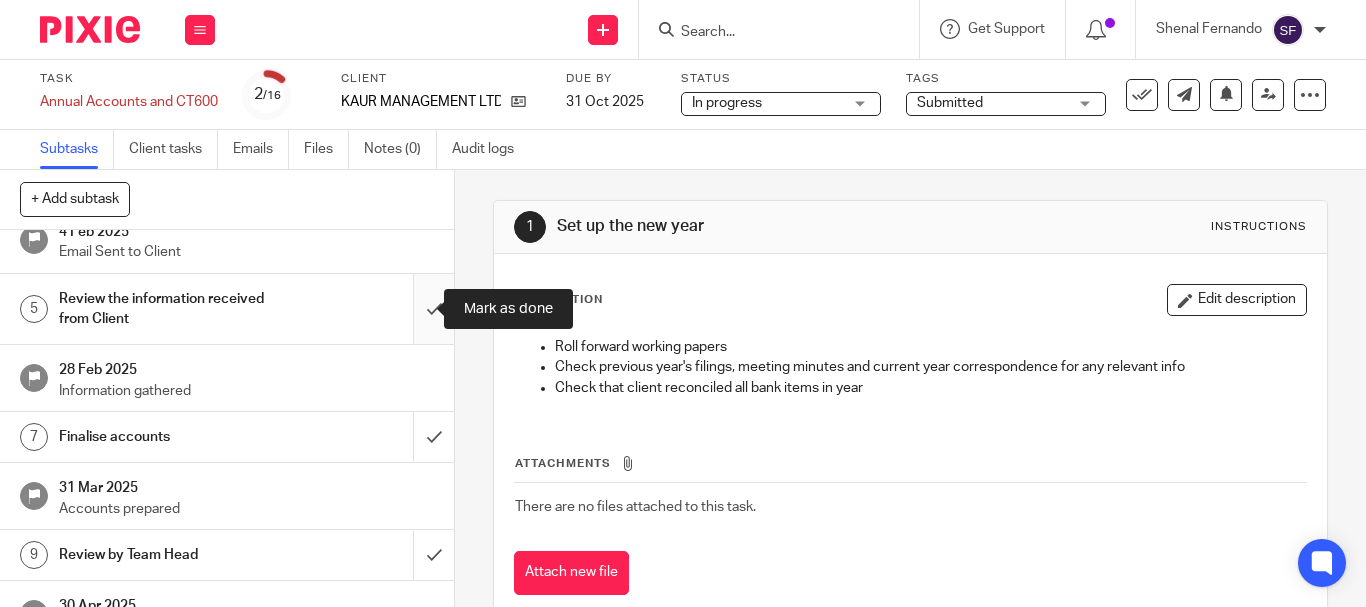 click at bounding box center (227, 309) 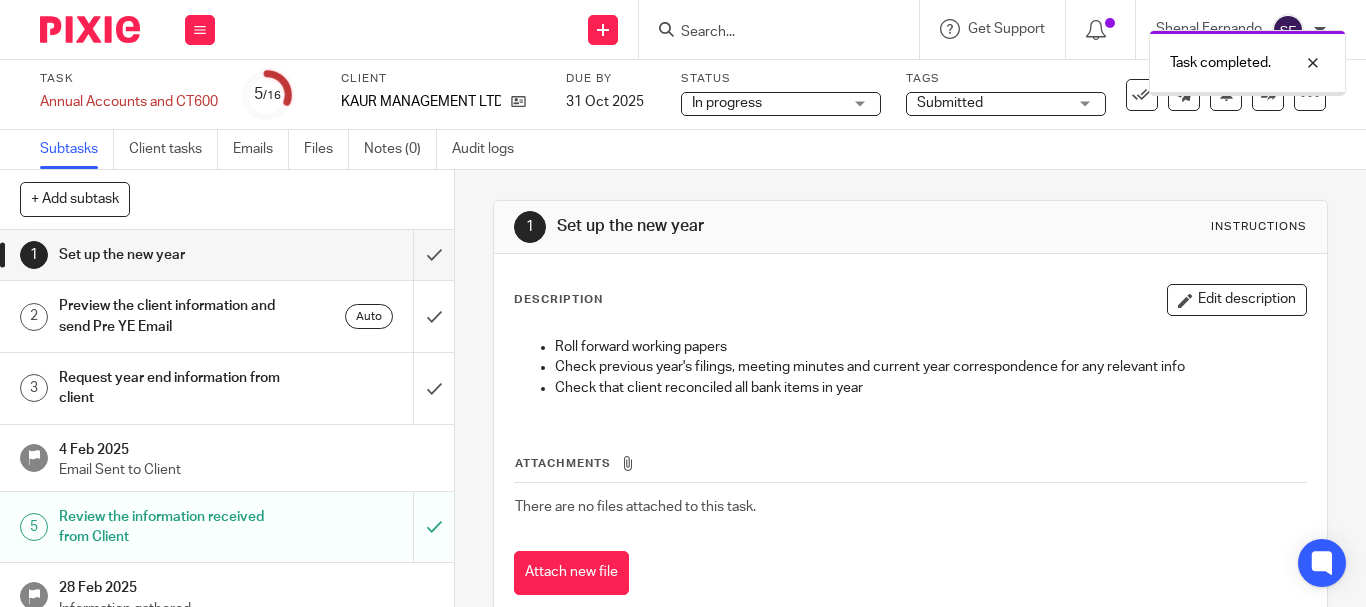 scroll, scrollTop: 0, scrollLeft: 0, axis: both 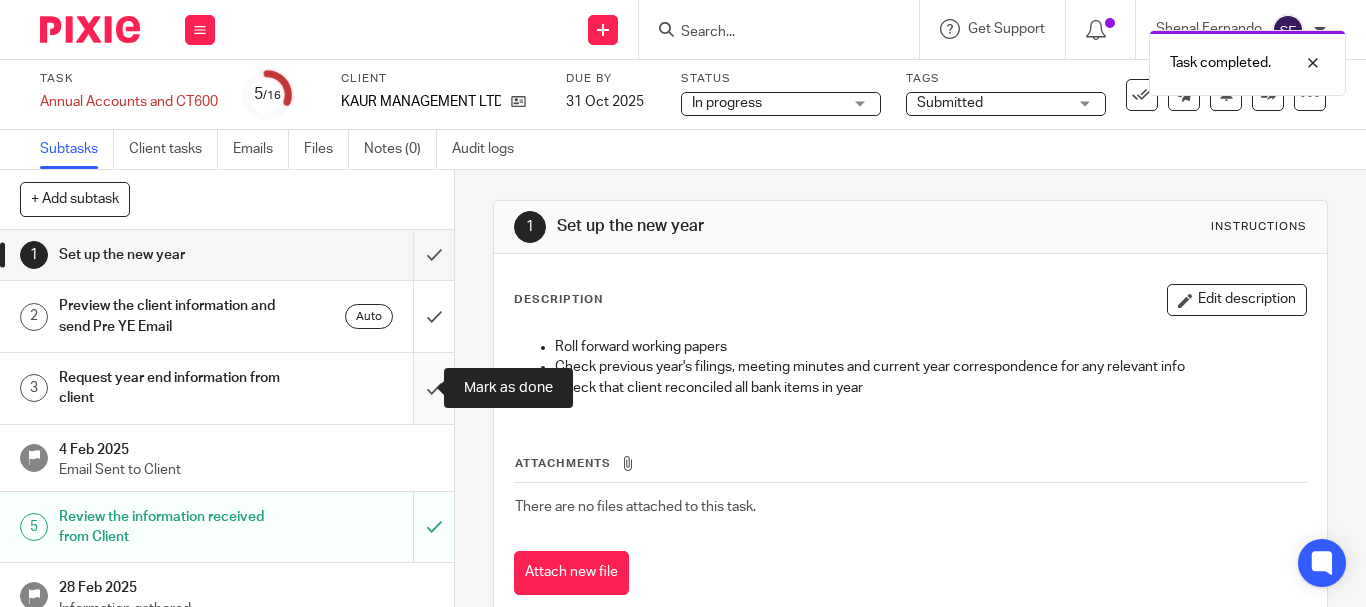 click at bounding box center [227, 388] 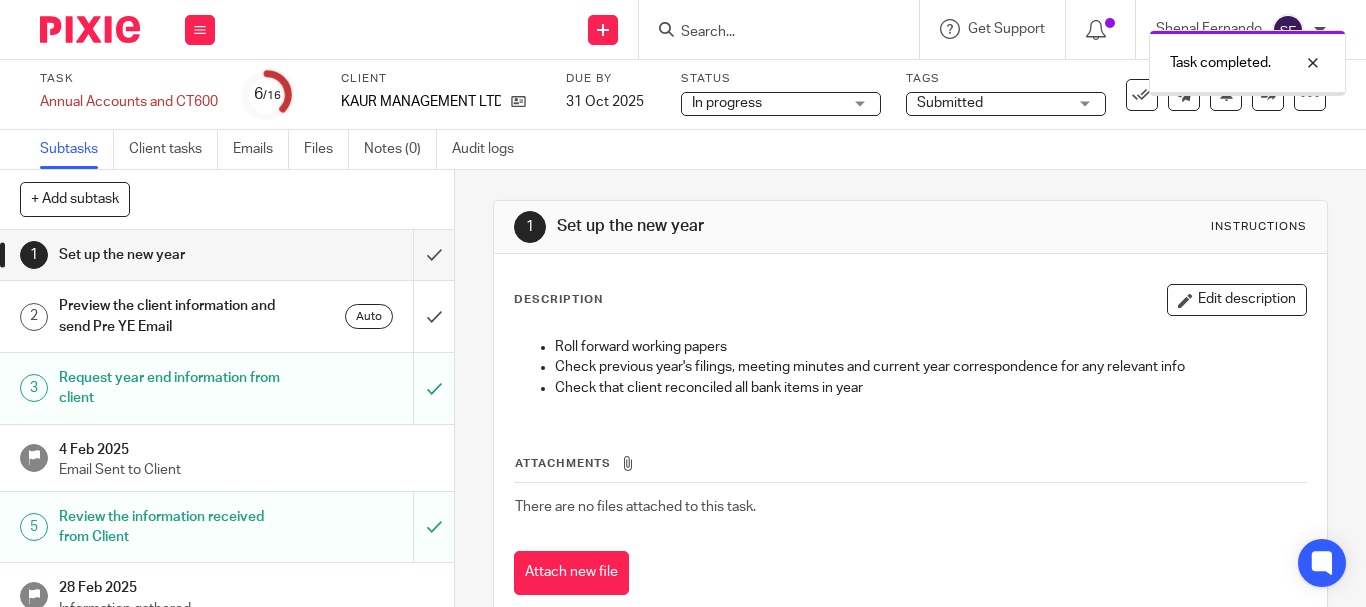 scroll, scrollTop: 0, scrollLeft: 0, axis: both 